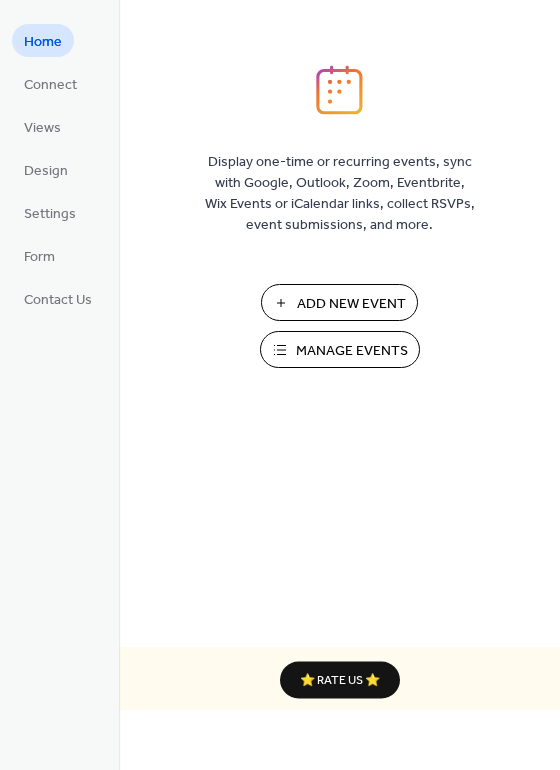 scroll, scrollTop: 0, scrollLeft: 0, axis: both 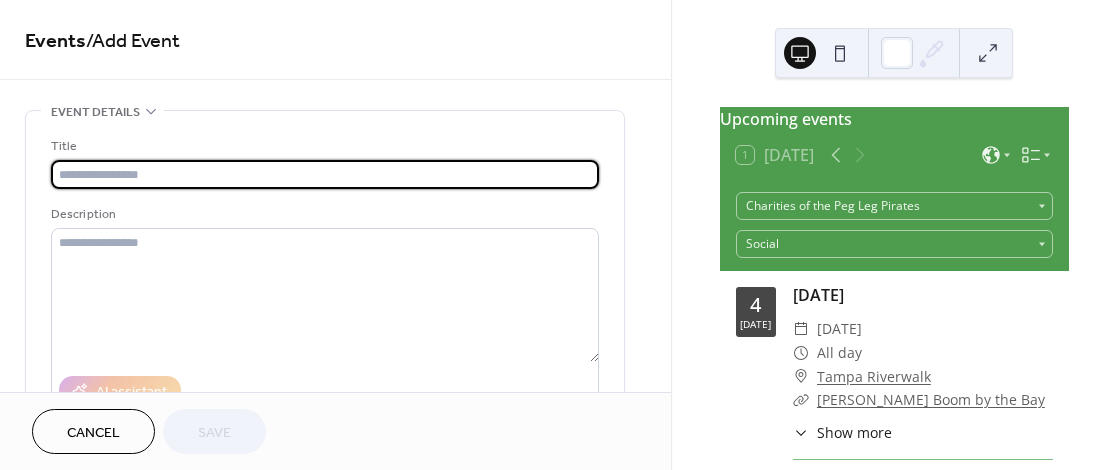 click at bounding box center (325, 174) 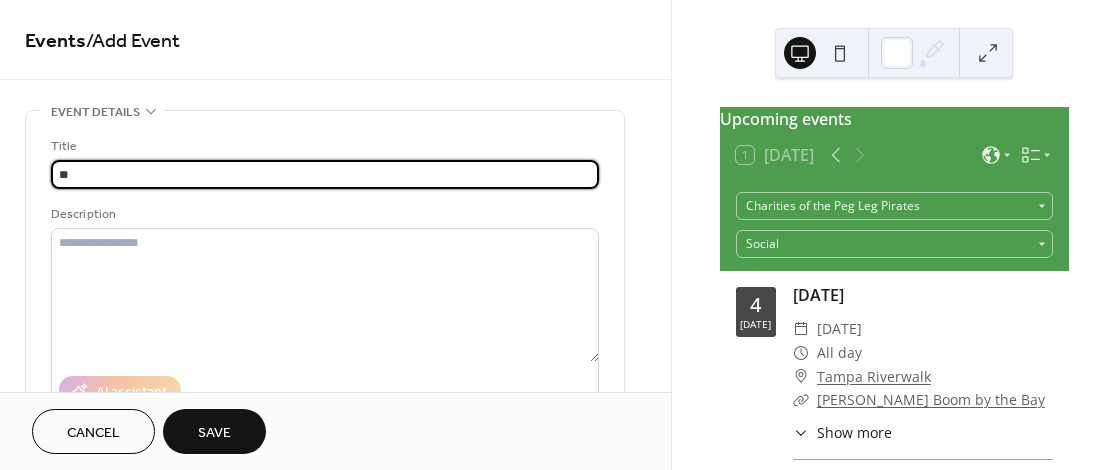 type on "*" 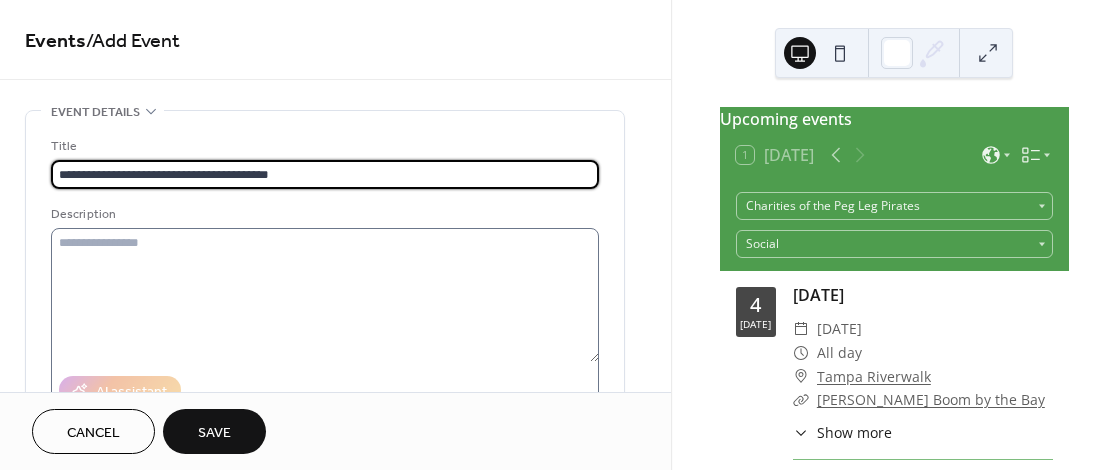 type on "**********" 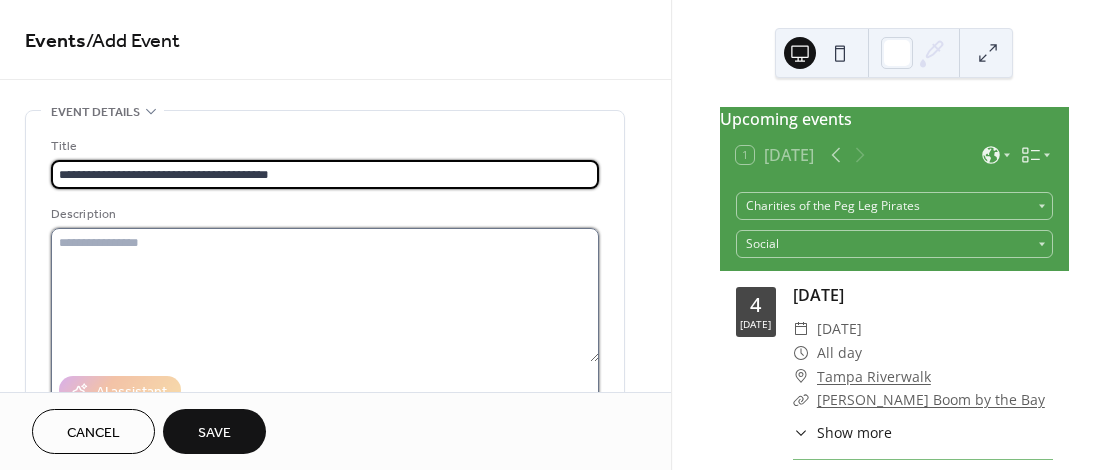 click at bounding box center [325, 295] 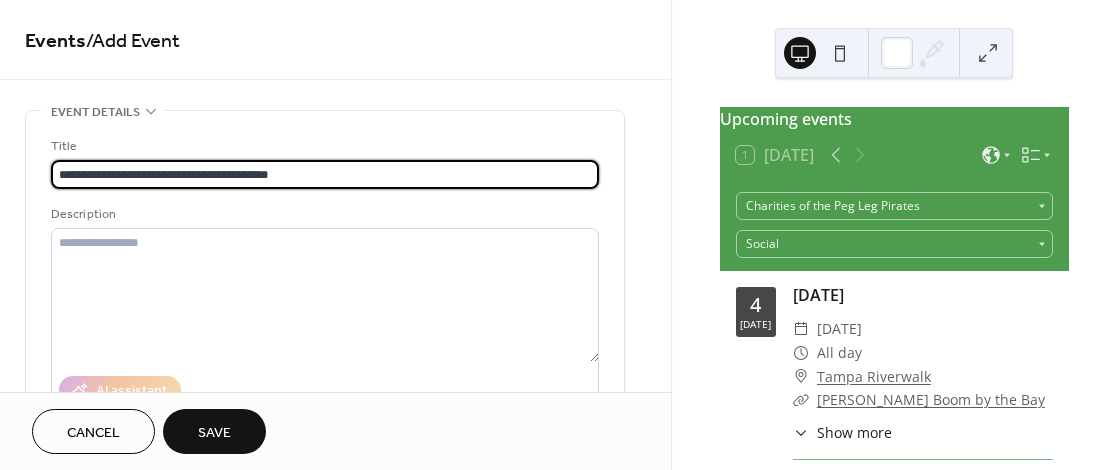 scroll, scrollTop: 0, scrollLeft: 0, axis: both 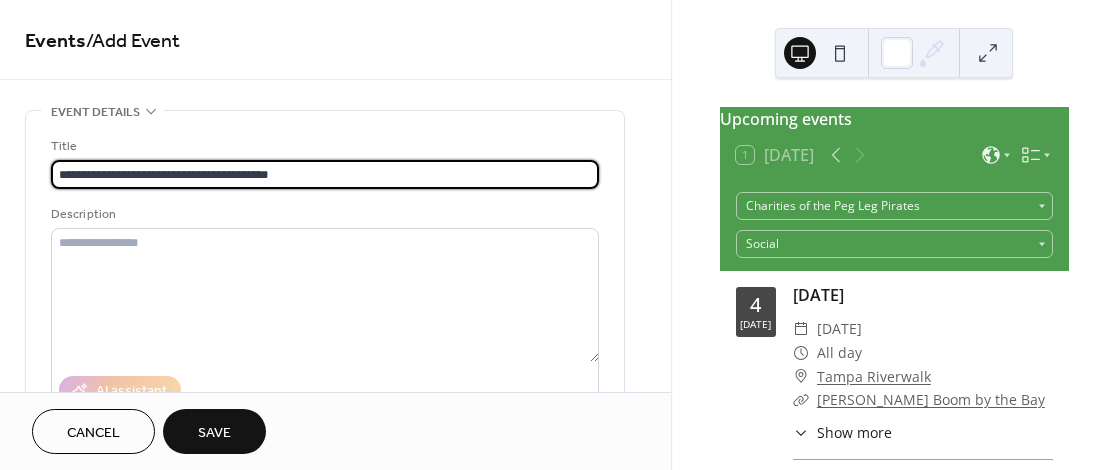 drag, startPoint x: 167, startPoint y: 167, endPoint x: 41, endPoint y: 180, distance: 126.66886 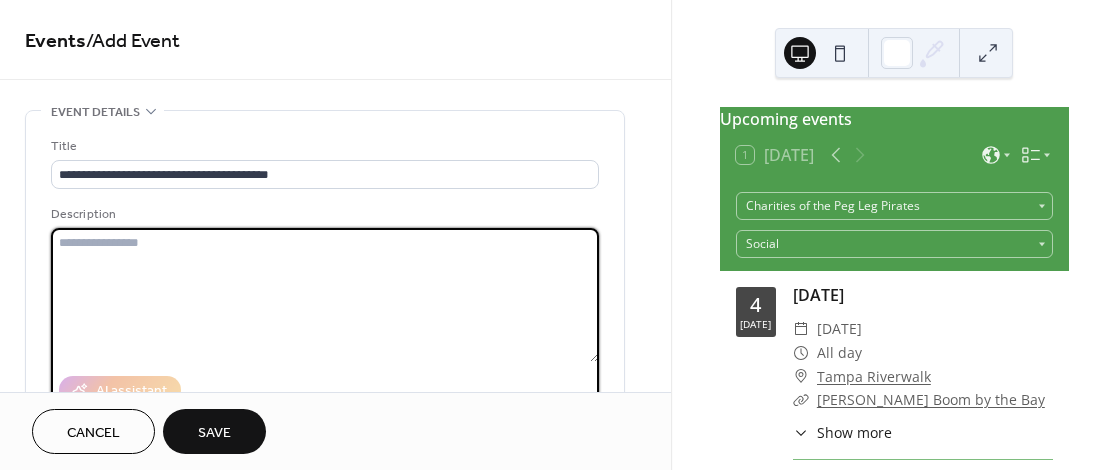 click at bounding box center (325, 295) 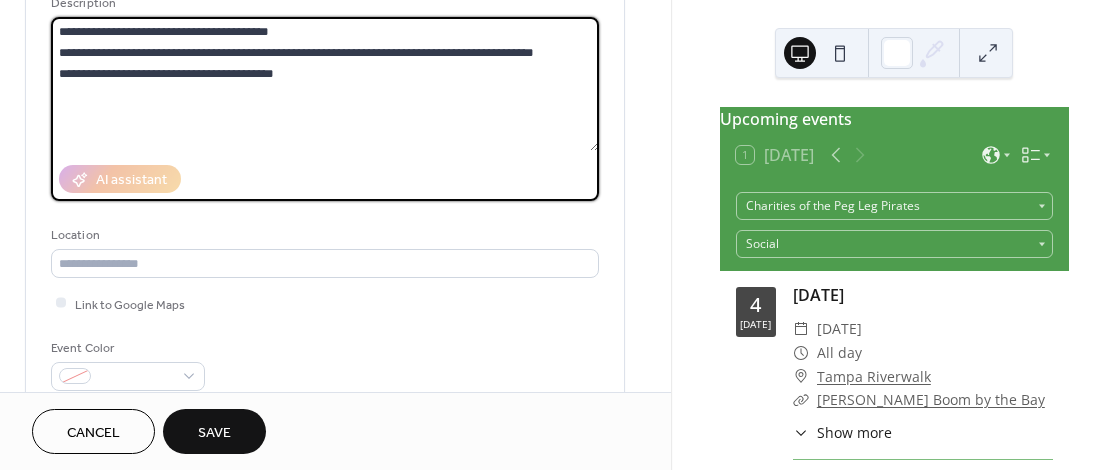 scroll, scrollTop: 231, scrollLeft: 0, axis: vertical 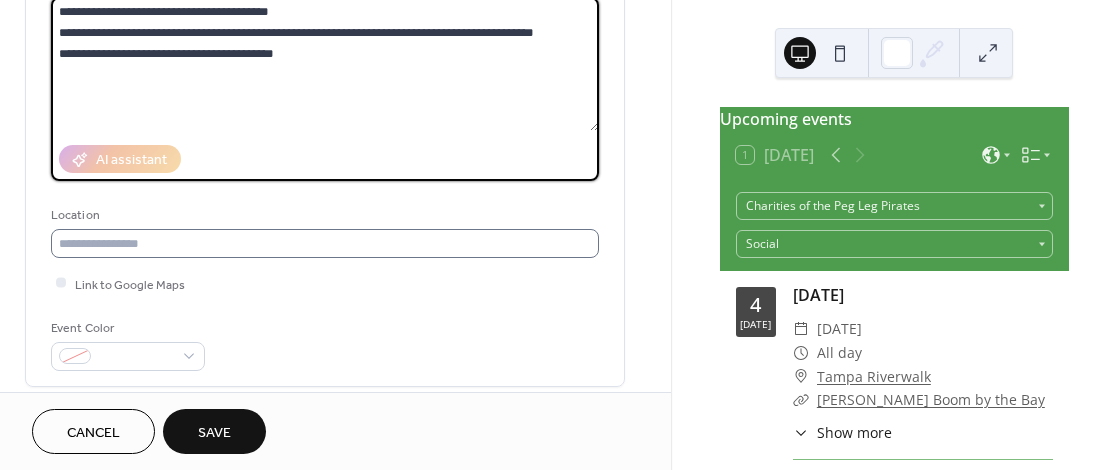 type on "**********" 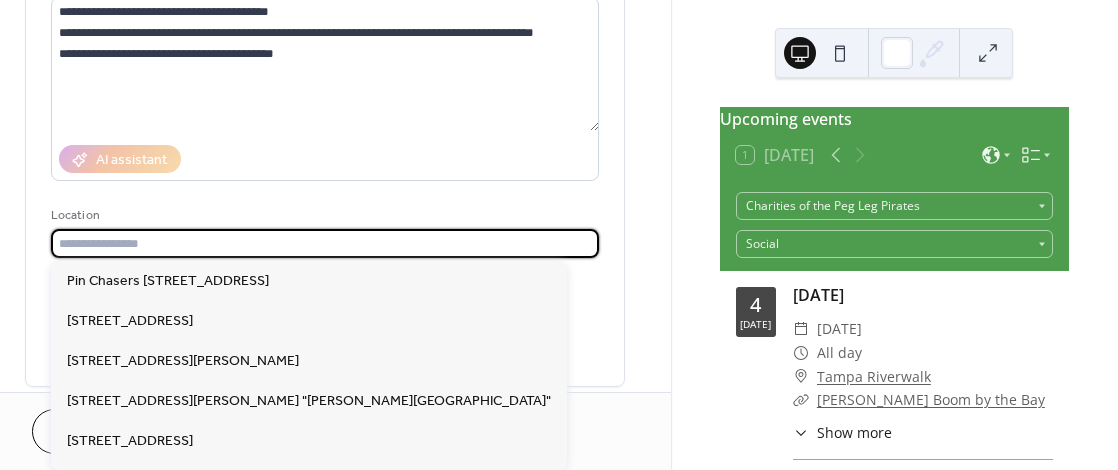 click at bounding box center (325, 243) 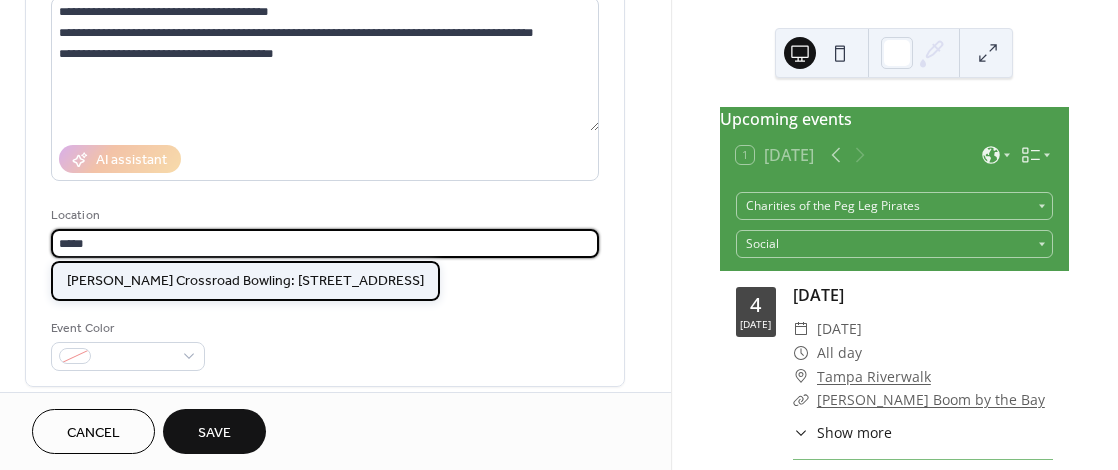 click on "Brandon Crossroad Bowling:  609 Crater Ln, Tampa, FL 33619" at bounding box center [245, 280] 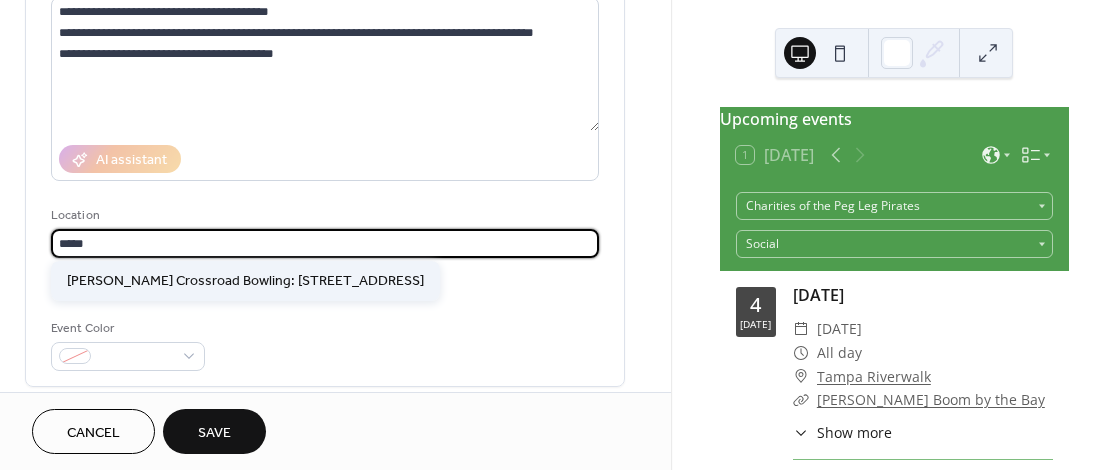 type on "**********" 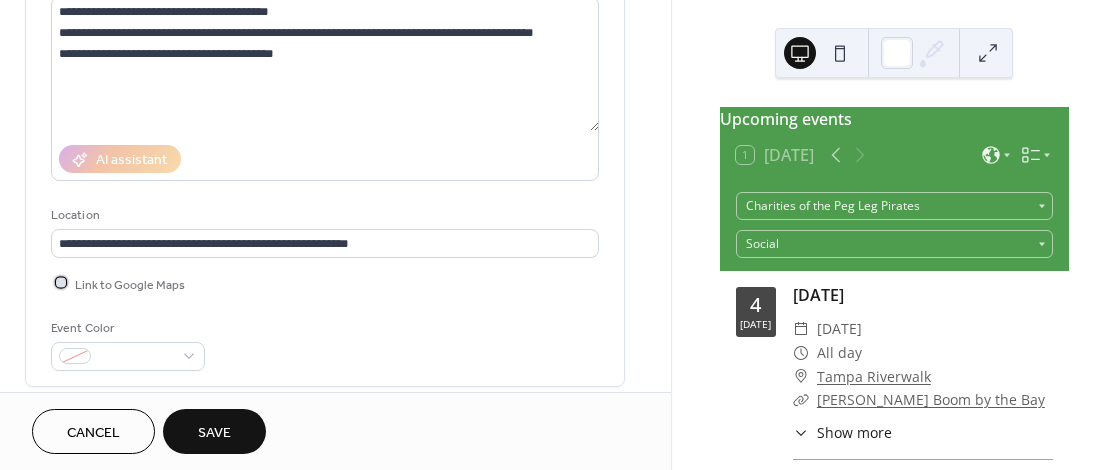 click at bounding box center (61, 283) 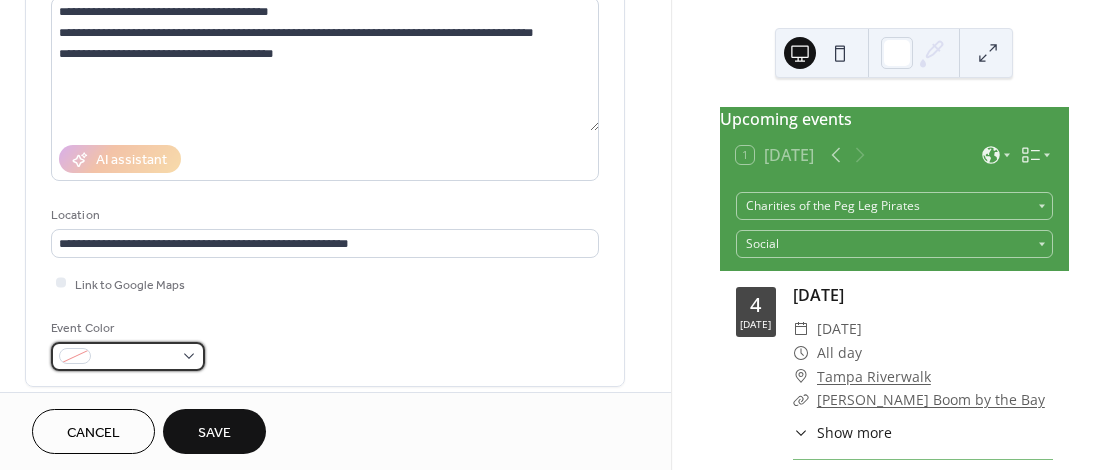click at bounding box center (128, 356) 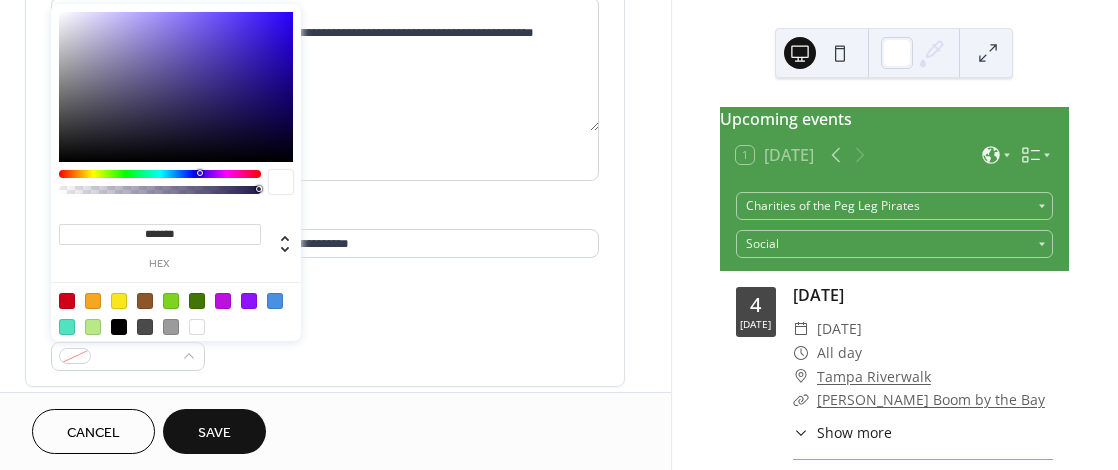 click at bounding box center (67, 301) 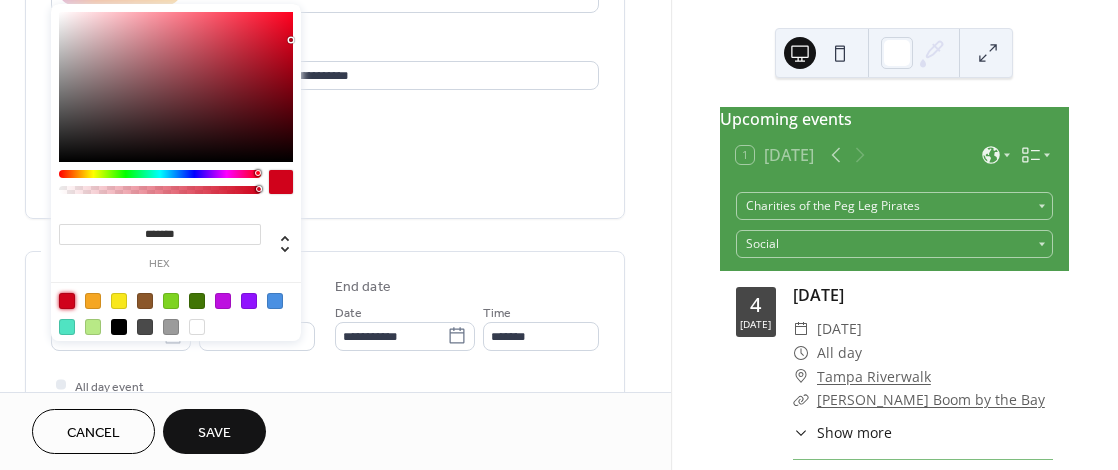 scroll, scrollTop: 407, scrollLeft: 0, axis: vertical 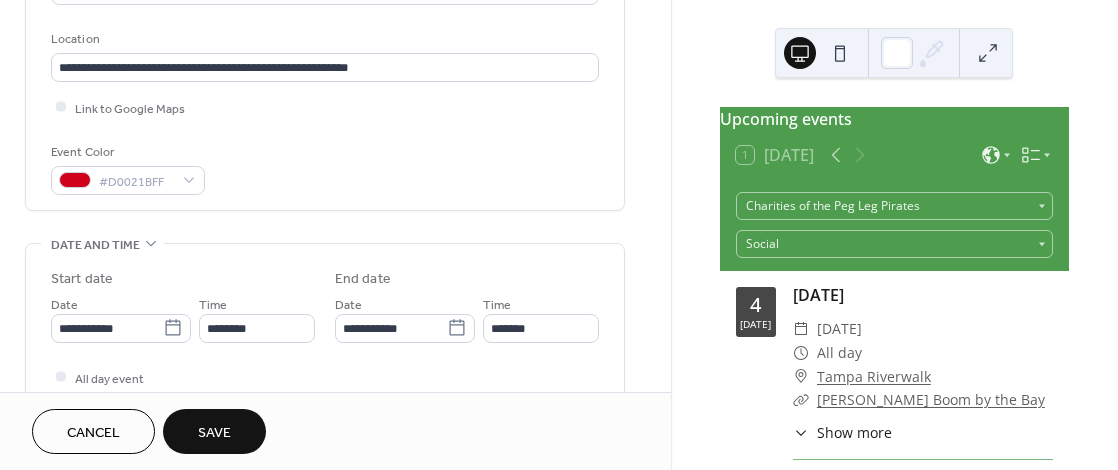 click on "Event Color #D0021BFF" at bounding box center [325, 168] 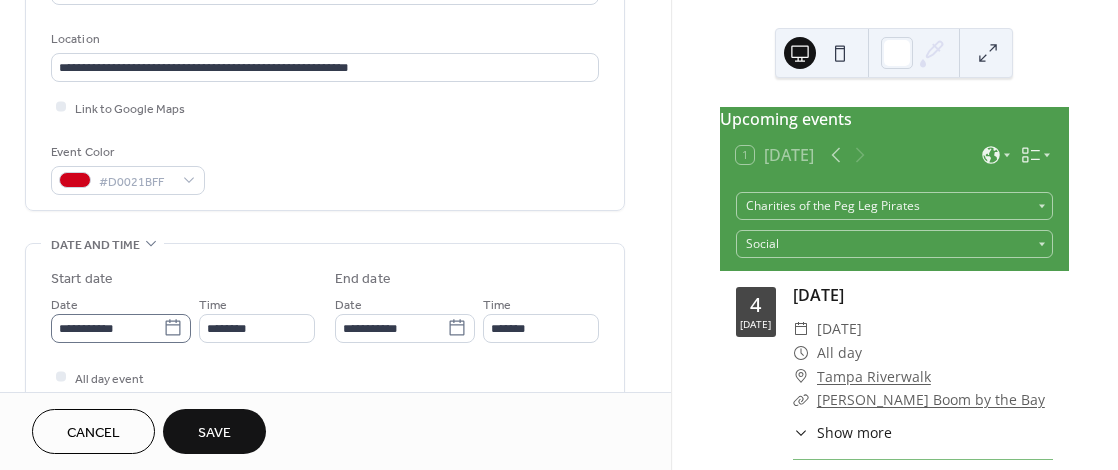 click 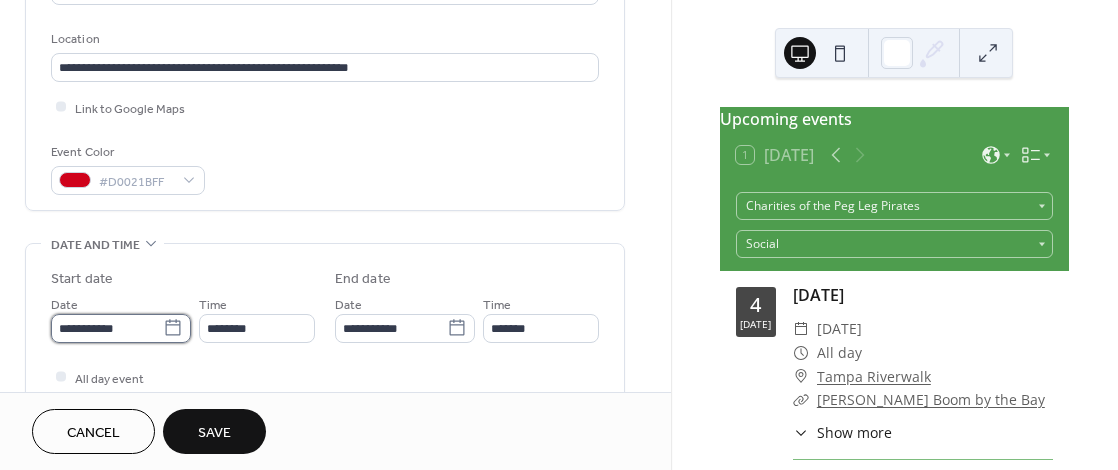 click on "**********" at bounding box center [107, 328] 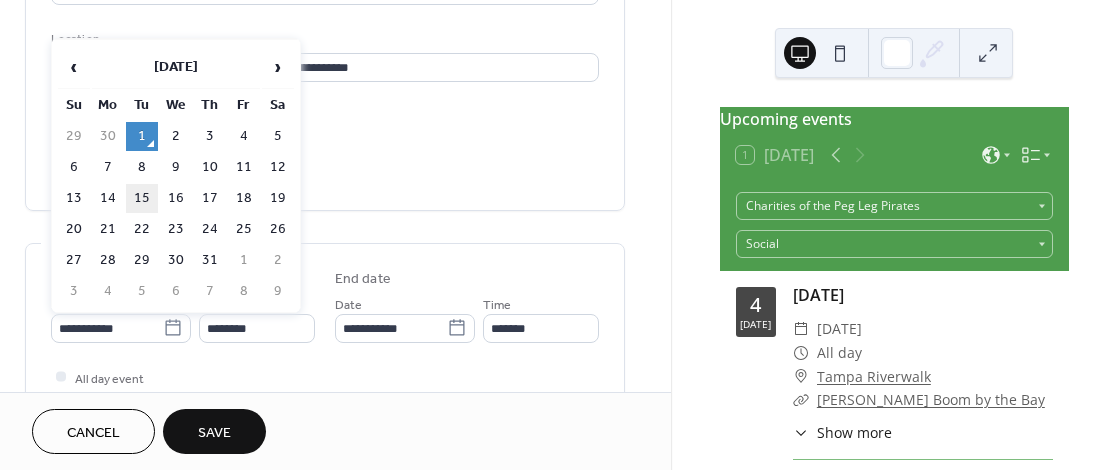 click on "15" at bounding box center [142, 198] 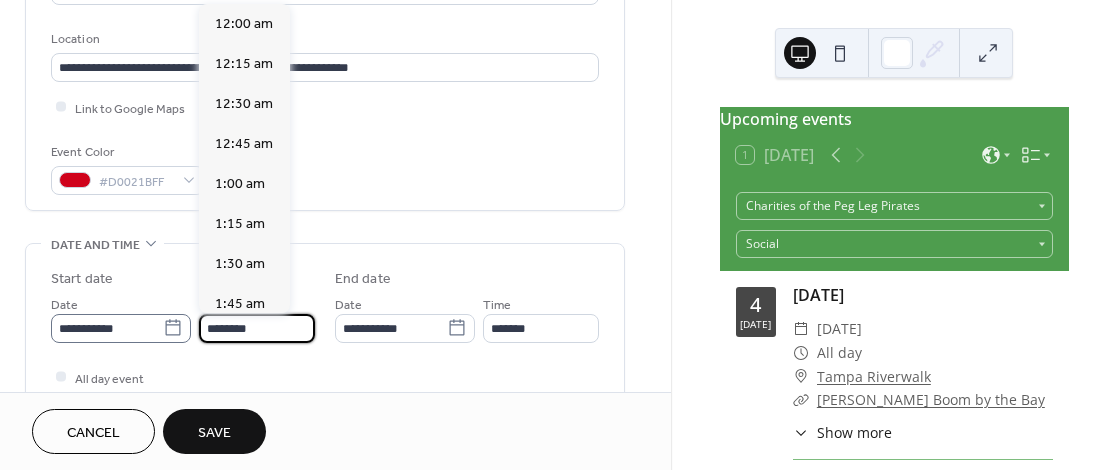 click on "**********" at bounding box center [183, 318] 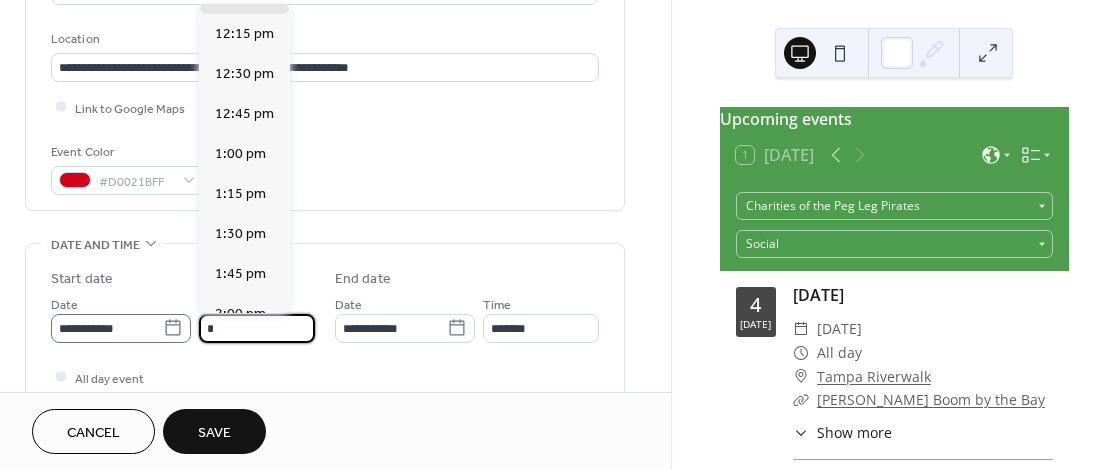scroll, scrollTop: 975, scrollLeft: 0, axis: vertical 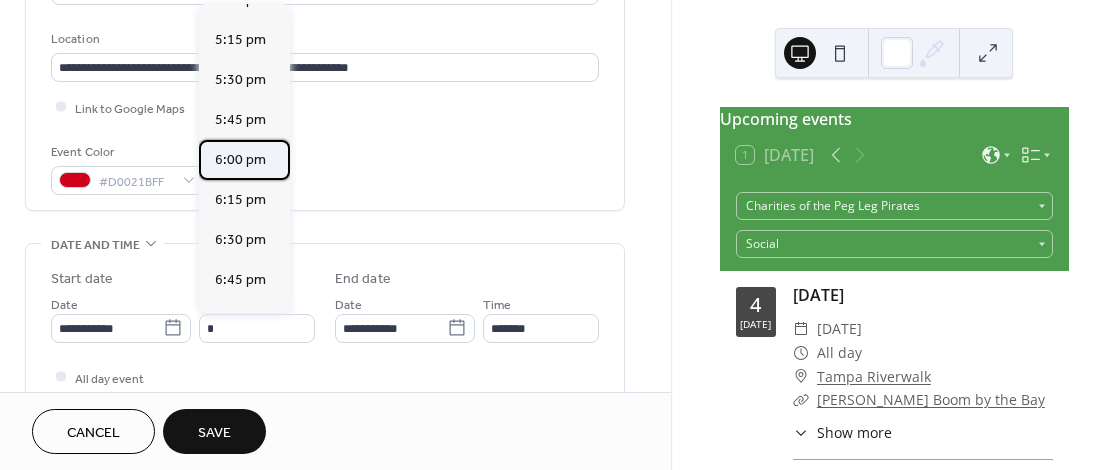 click on "6:00 pm" at bounding box center (240, 160) 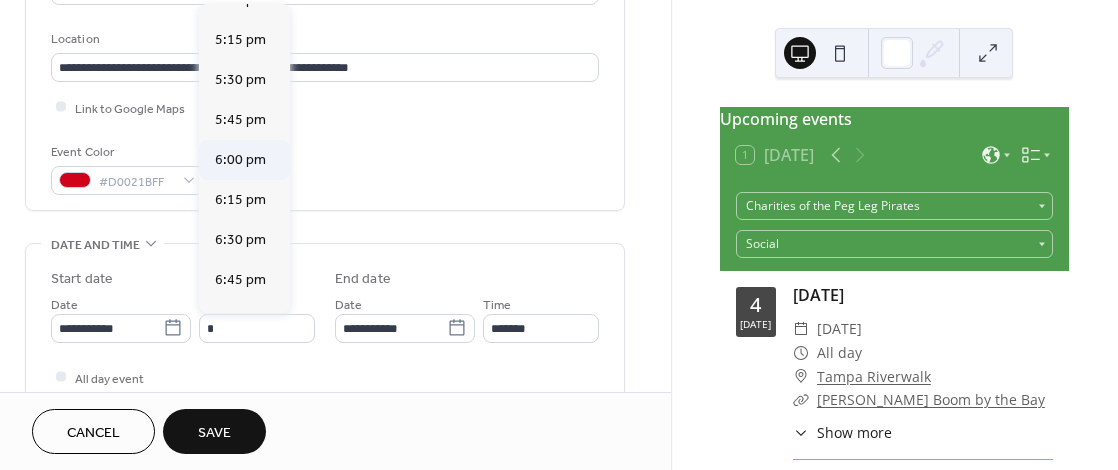 type on "*******" 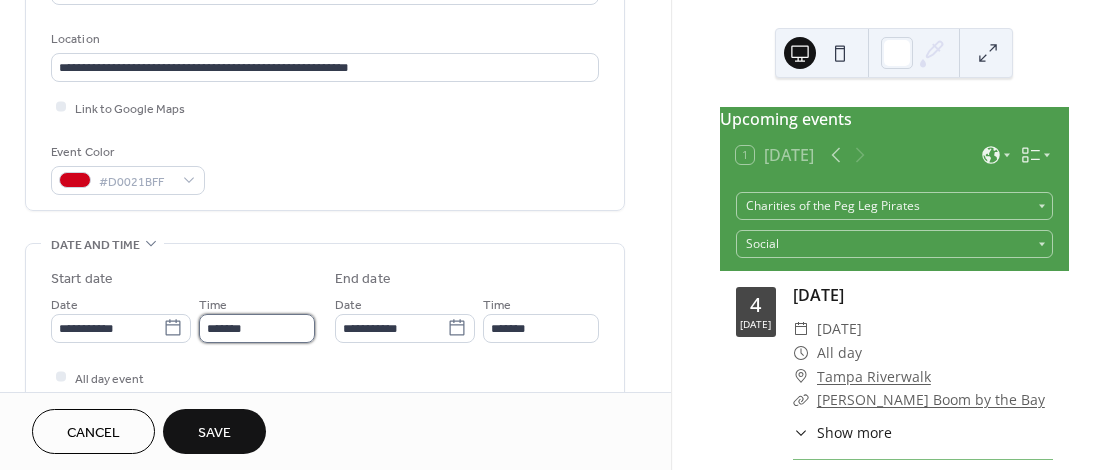 click on "*******" at bounding box center [257, 328] 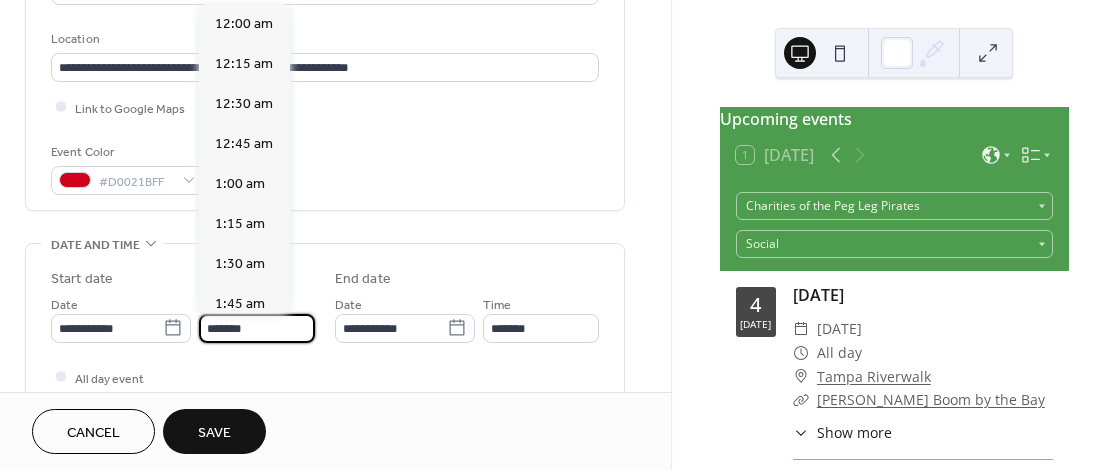 scroll, scrollTop: 2925, scrollLeft: 0, axis: vertical 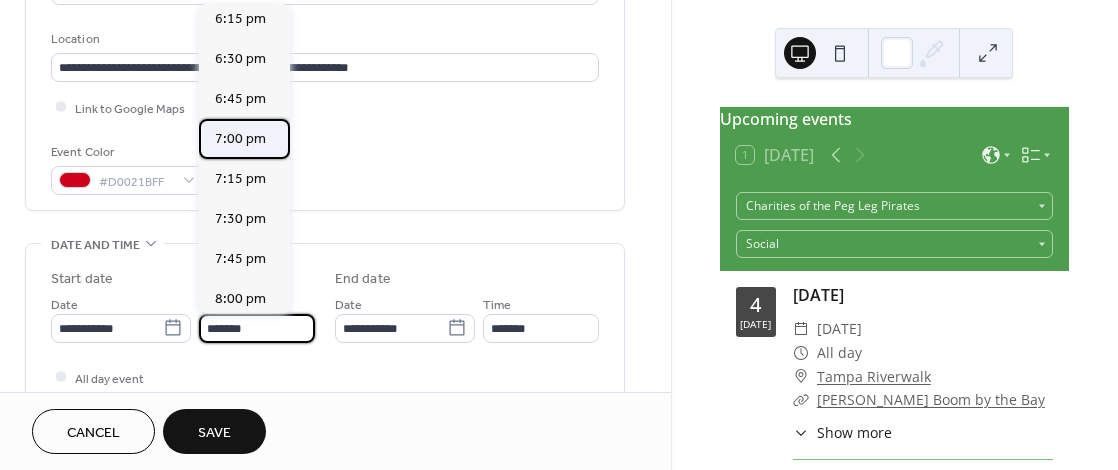 click on "7:00 pm" at bounding box center (240, 139) 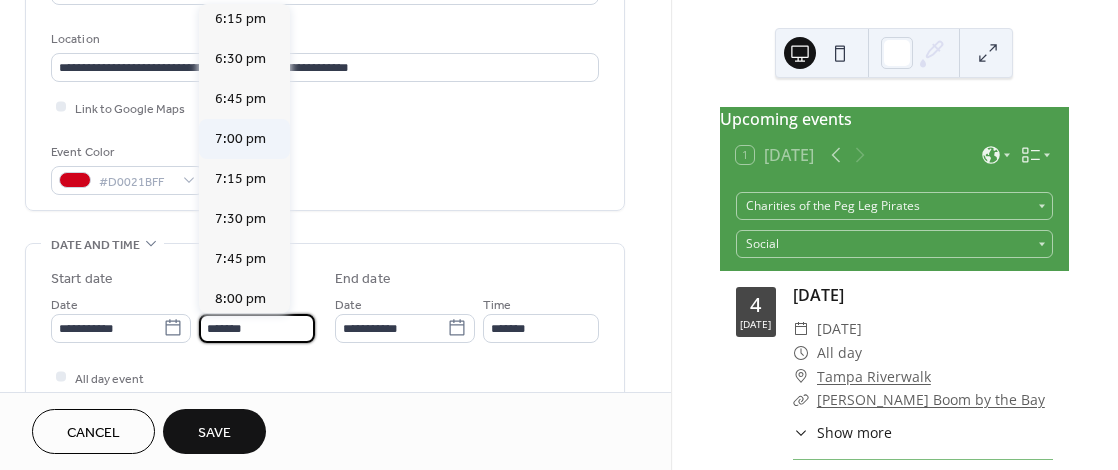 type on "*******" 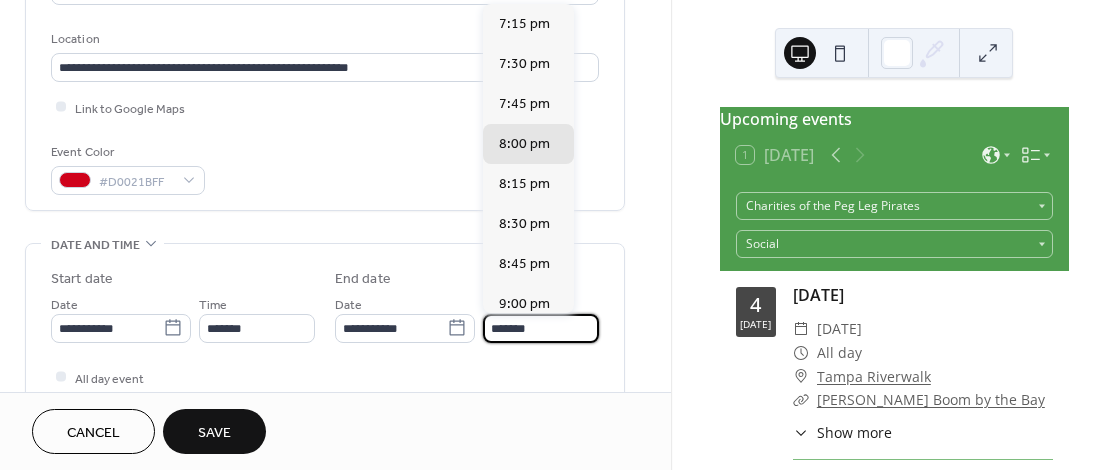 click on "*******" at bounding box center [541, 328] 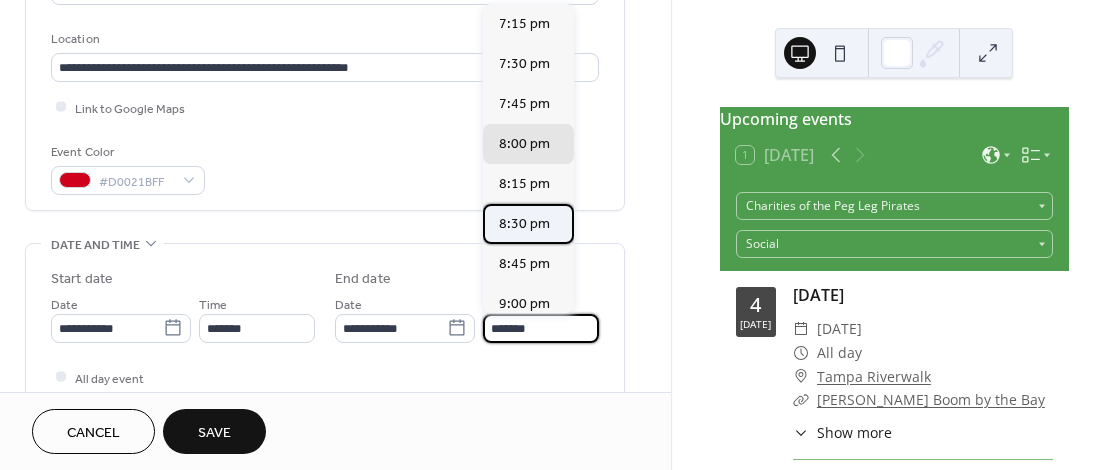 click on "8:30 pm" at bounding box center [524, 224] 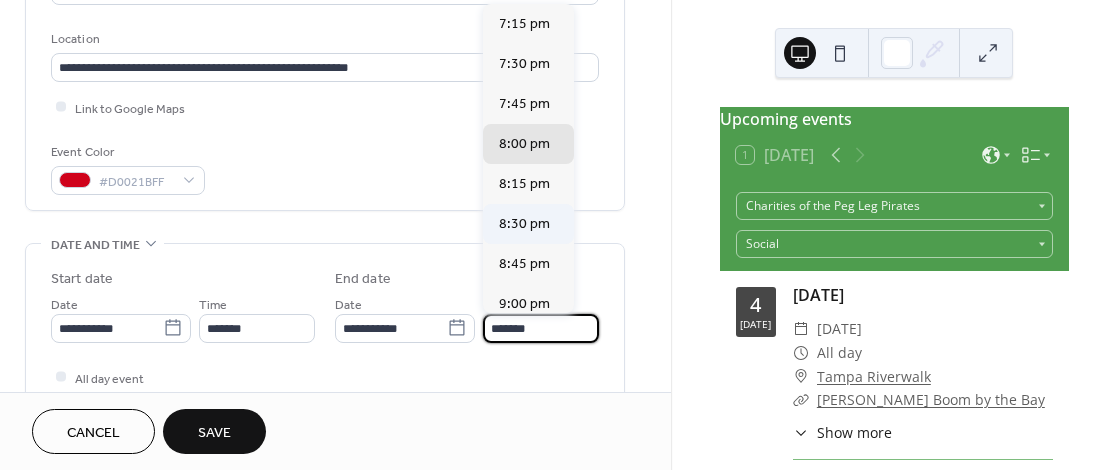 type on "*******" 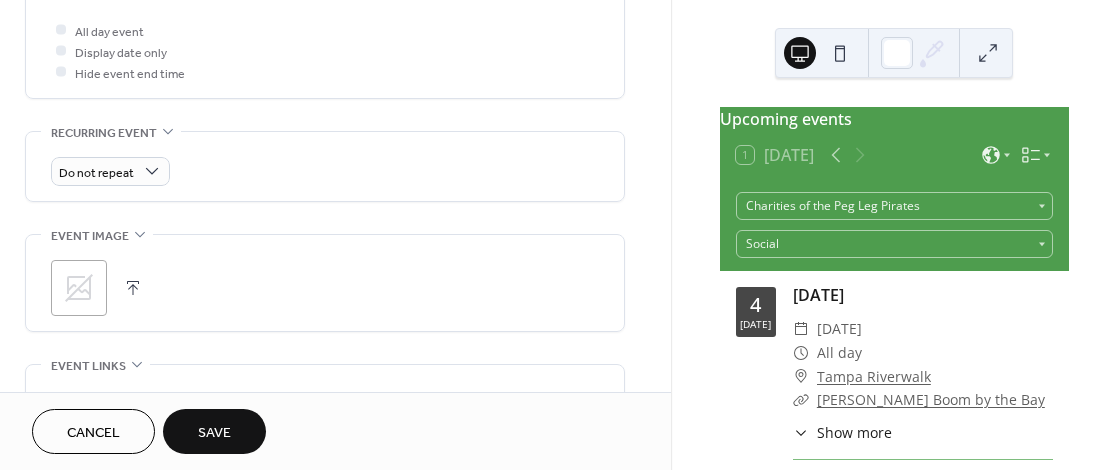 scroll, scrollTop: 778, scrollLeft: 0, axis: vertical 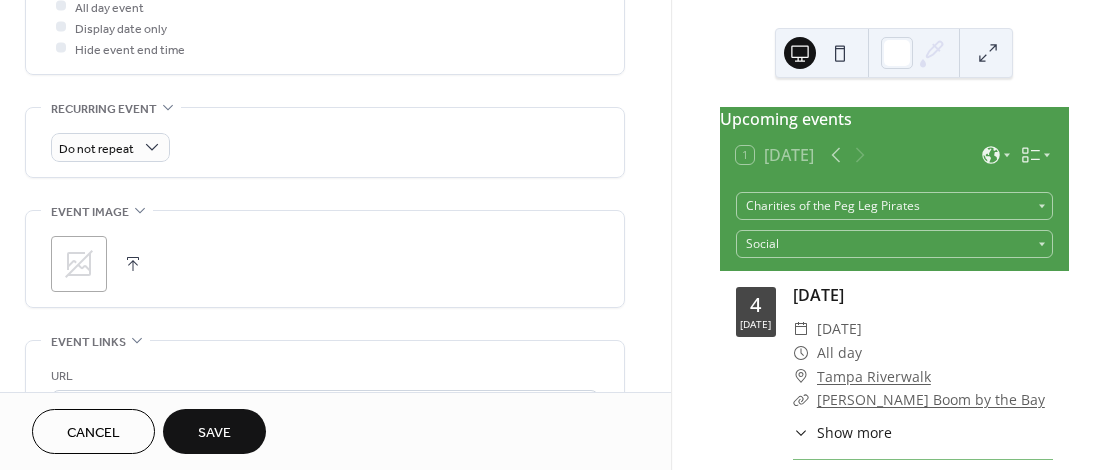 click at bounding box center [133, 264] 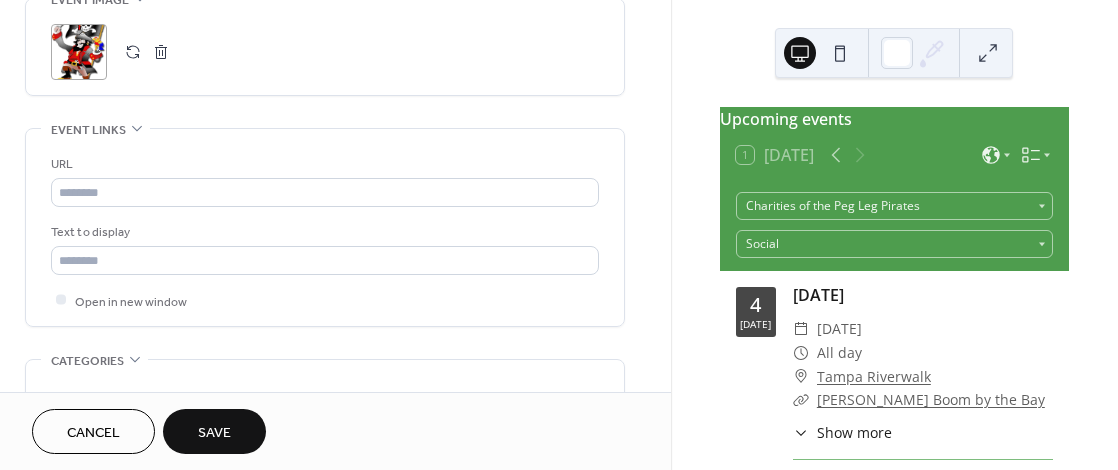 scroll, scrollTop: 994, scrollLeft: 0, axis: vertical 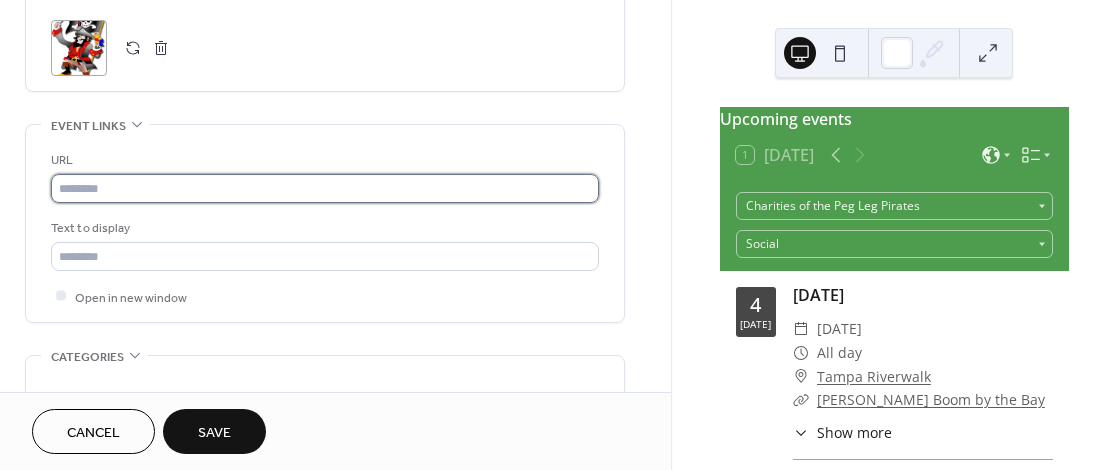 click at bounding box center [325, 188] 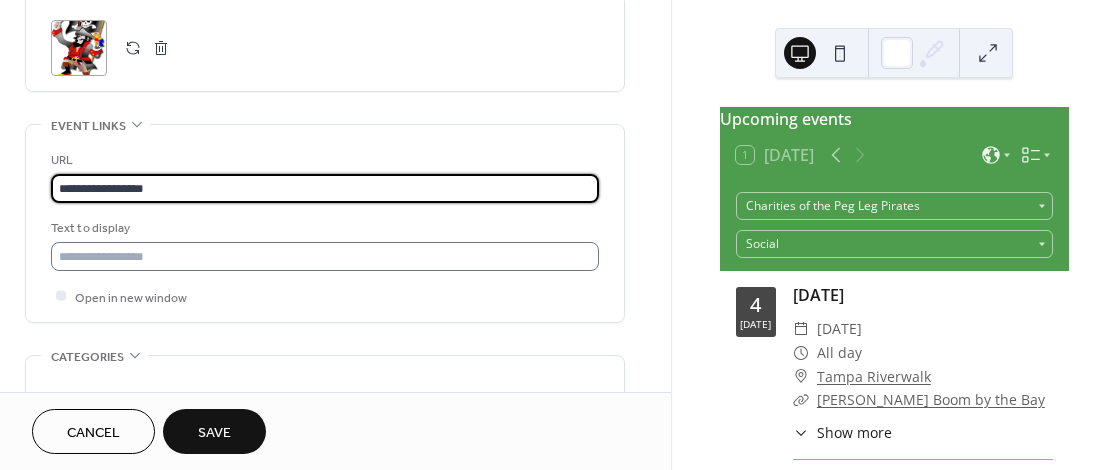 type on "**********" 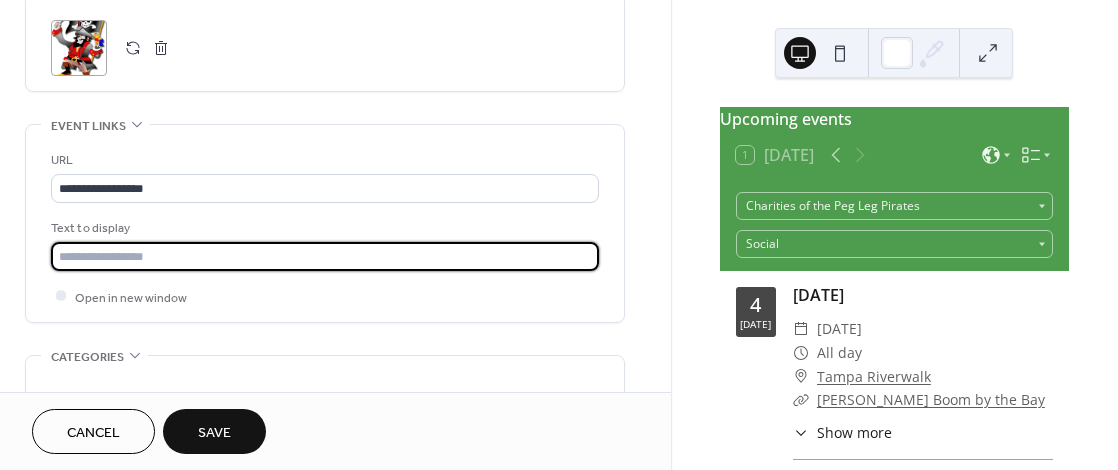 click at bounding box center [325, 256] 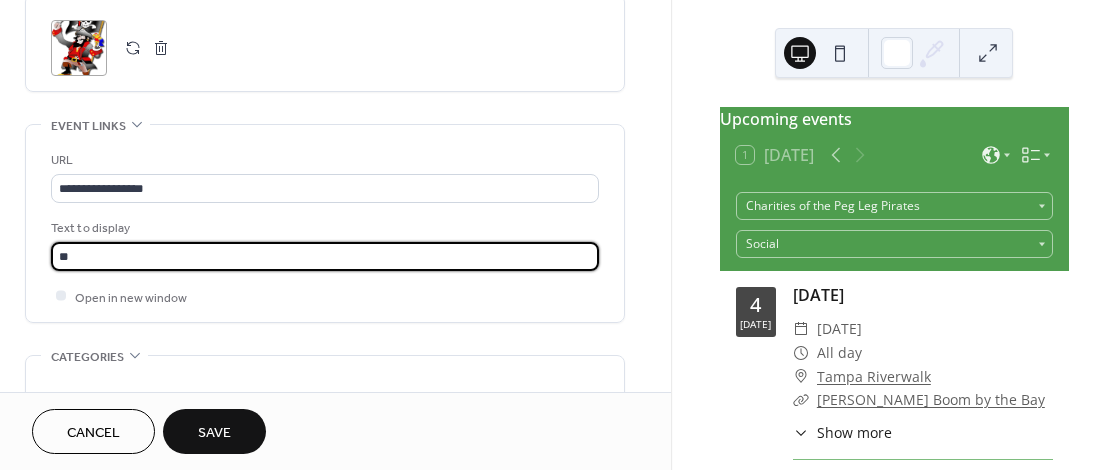 type on "*" 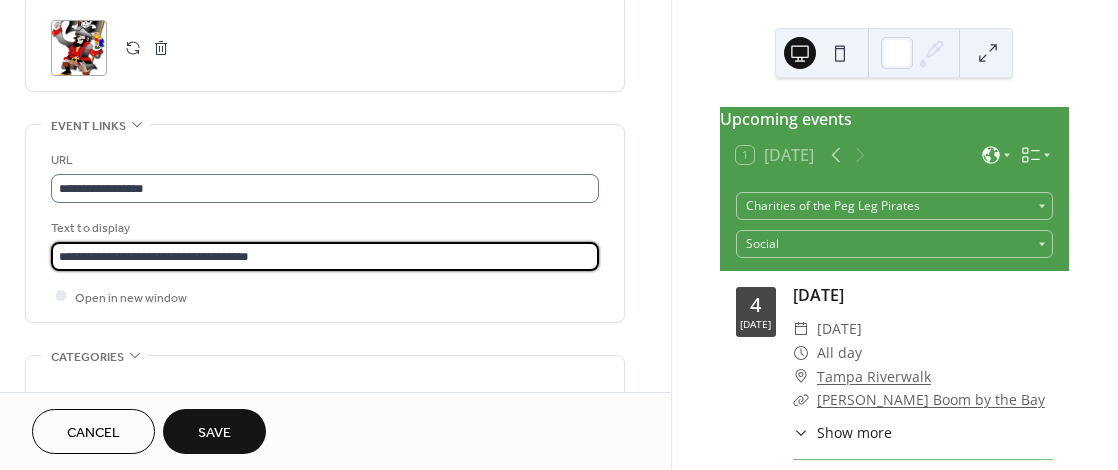 type on "**********" 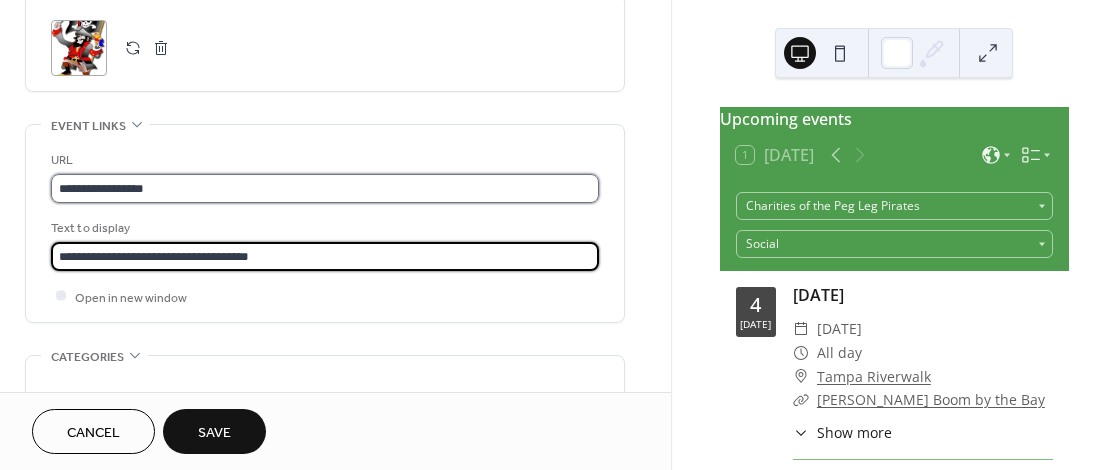 click on "**********" at bounding box center [325, 188] 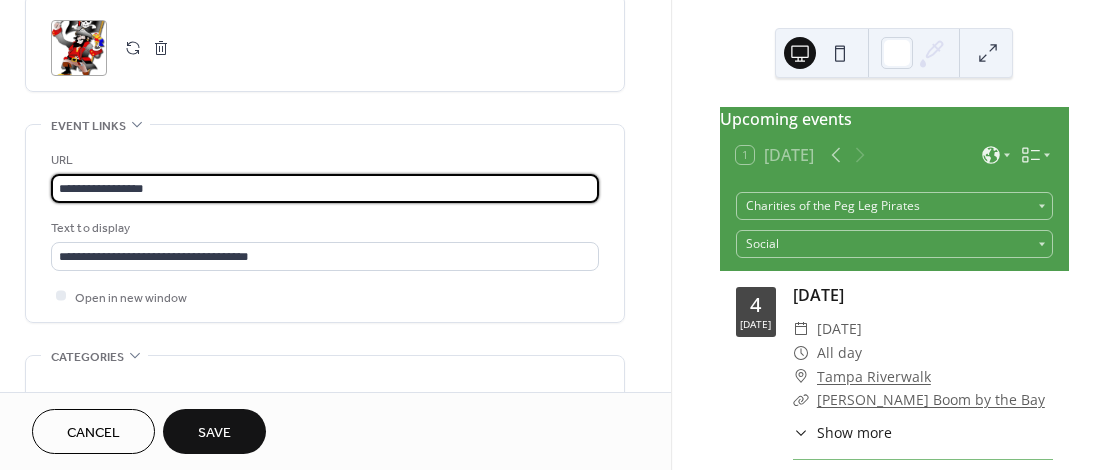 click on "**********" at bounding box center [325, 188] 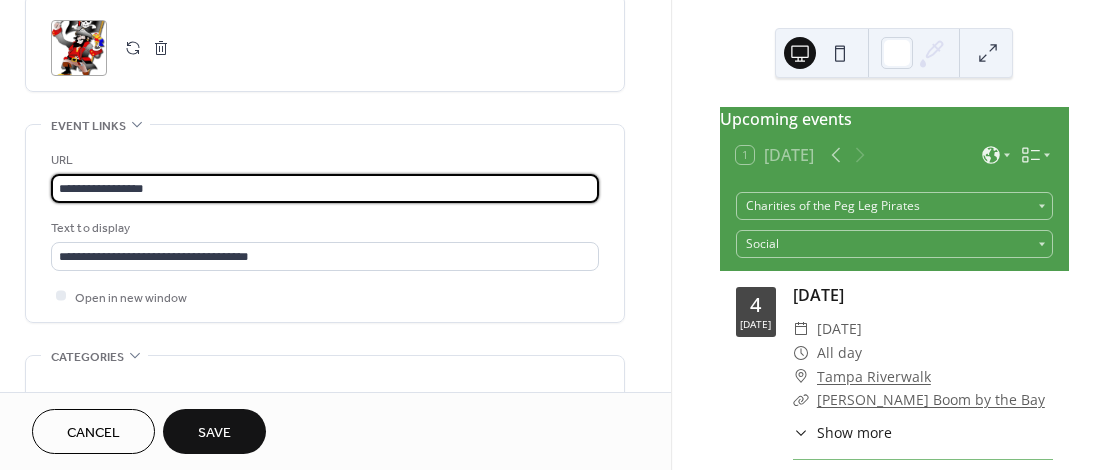 type on "**********" 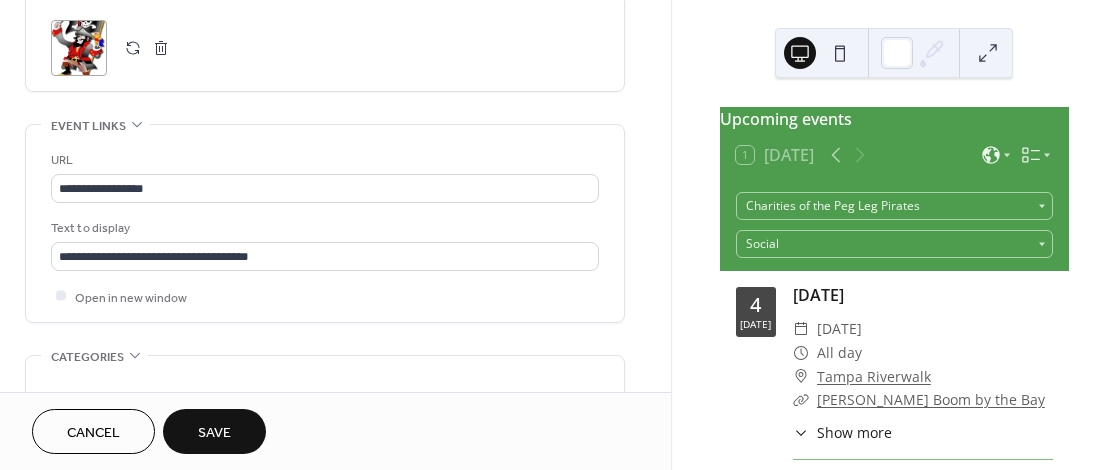 scroll, scrollTop: 651, scrollLeft: 0, axis: vertical 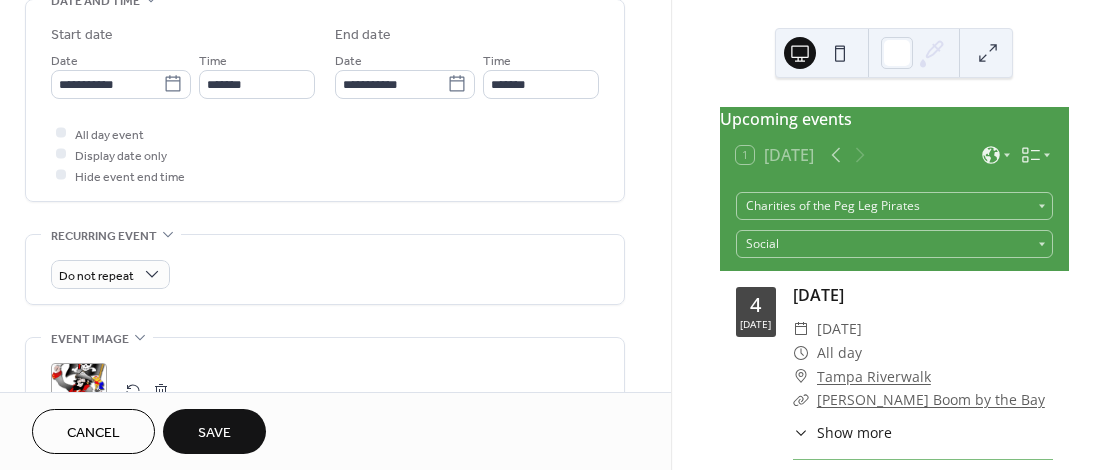click on "**********" at bounding box center [335, 283] 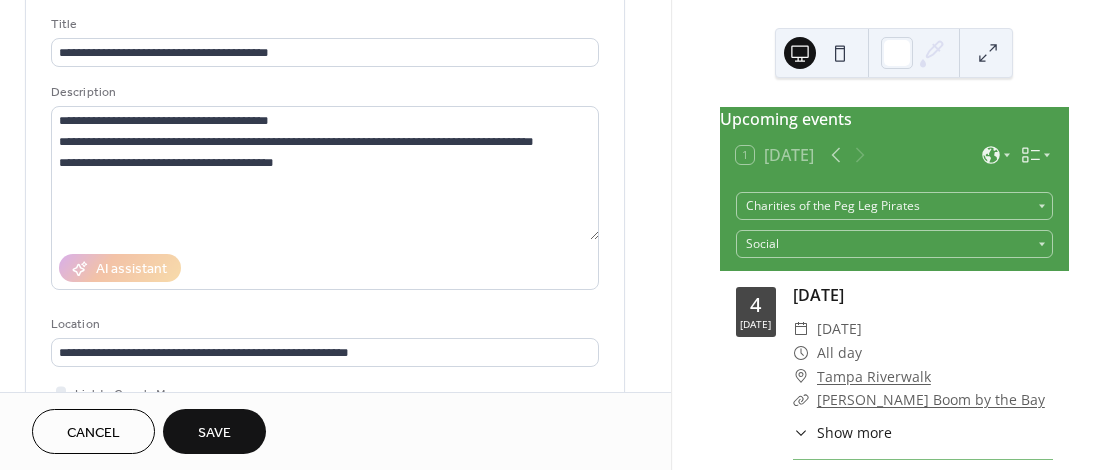 scroll, scrollTop: 126, scrollLeft: 0, axis: vertical 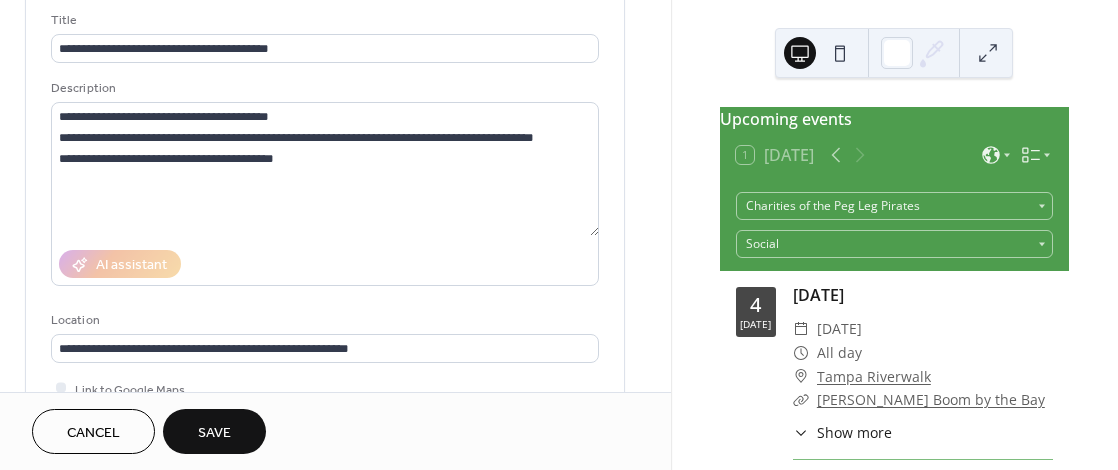 click on "Save" at bounding box center [214, 433] 